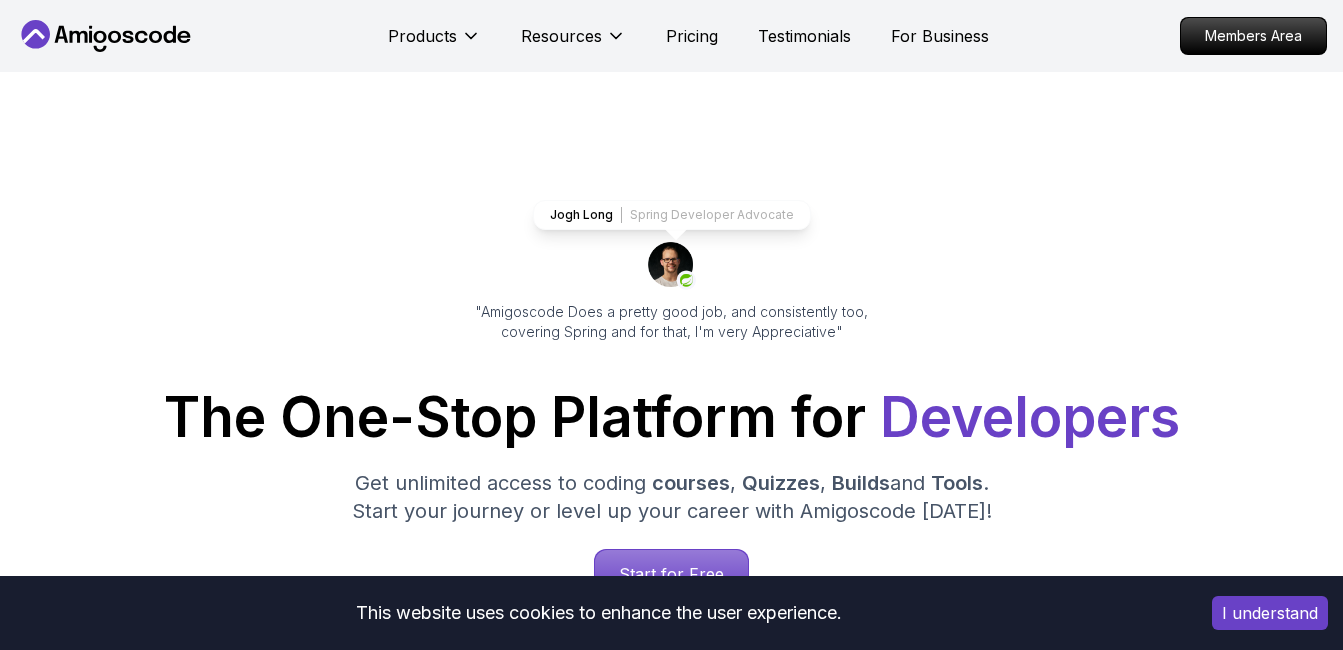 scroll, scrollTop: 0, scrollLeft: 0, axis: both 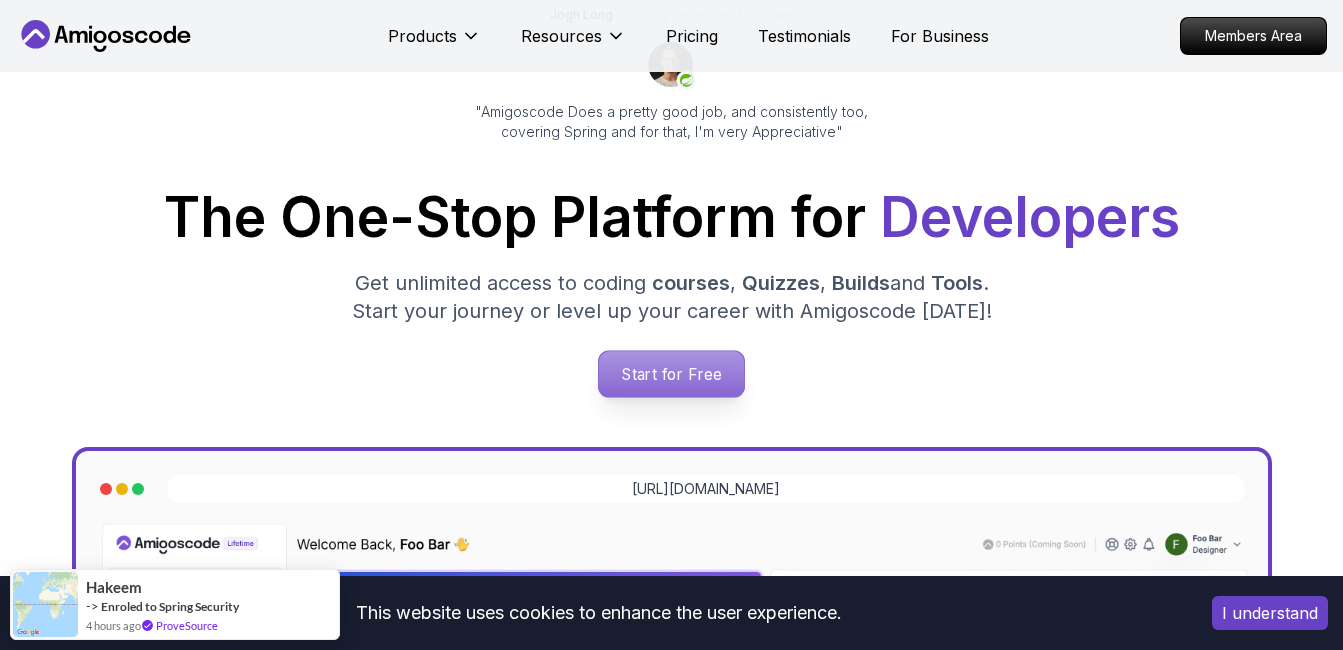 click on "Start for Free" at bounding box center [671, 374] 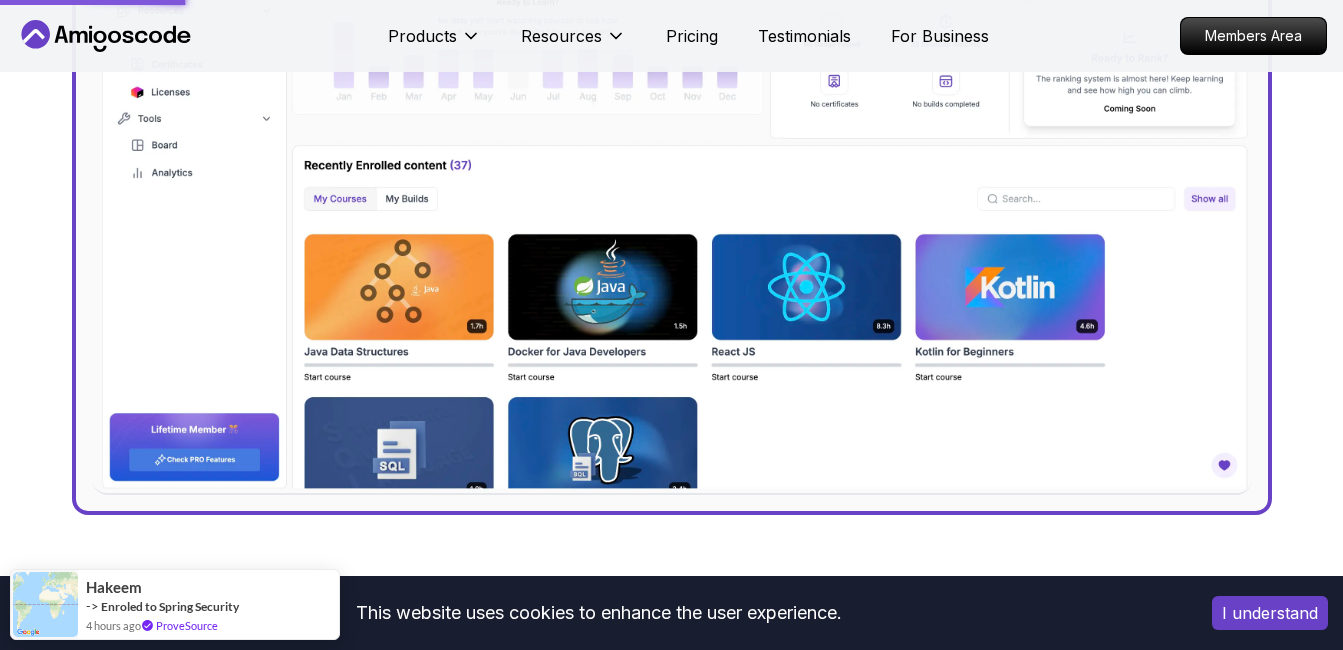 scroll, scrollTop: 600, scrollLeft: 0, axis: vertical 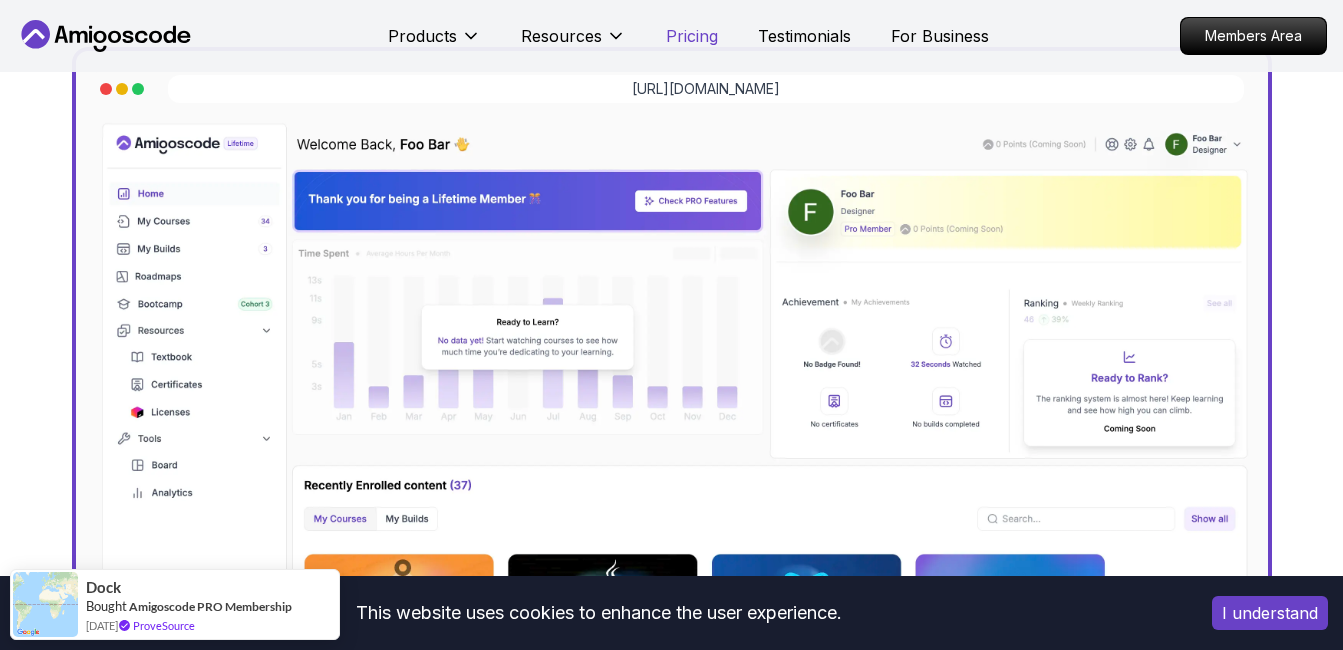 click on "Pricing" at bounding box center (692, 36) 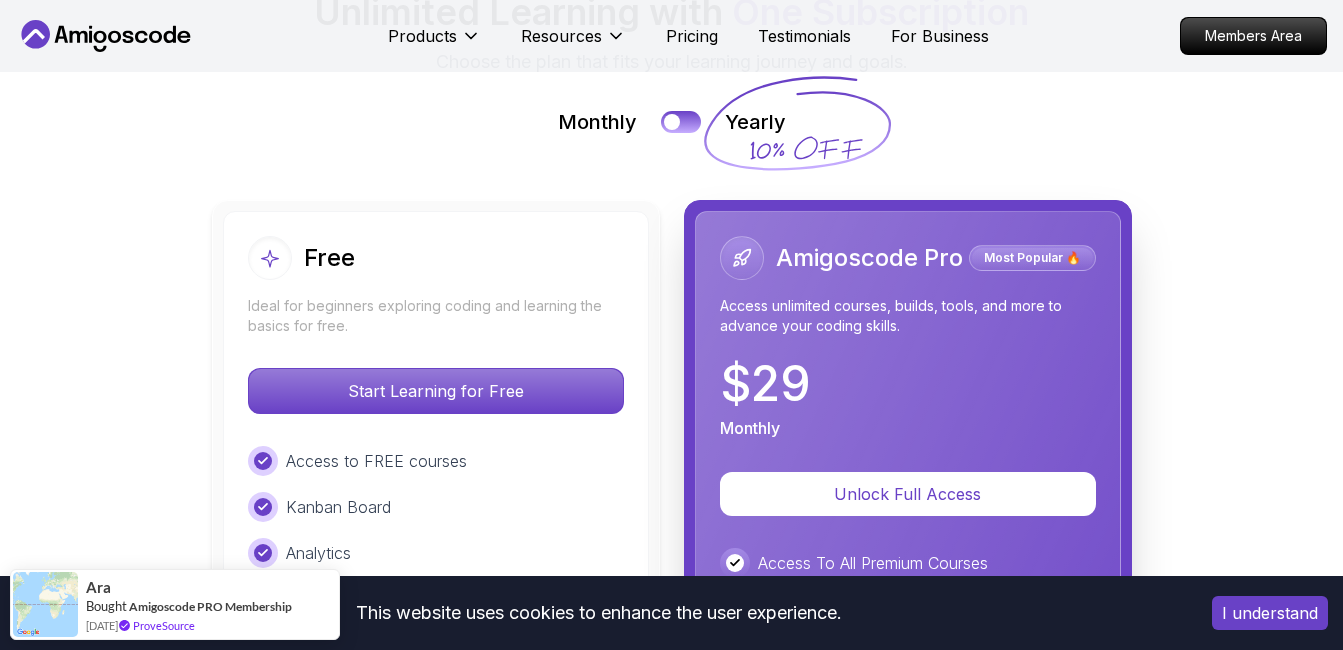 scroll, scrollTop: 4558, scrollLeft: 0, axis: vertical 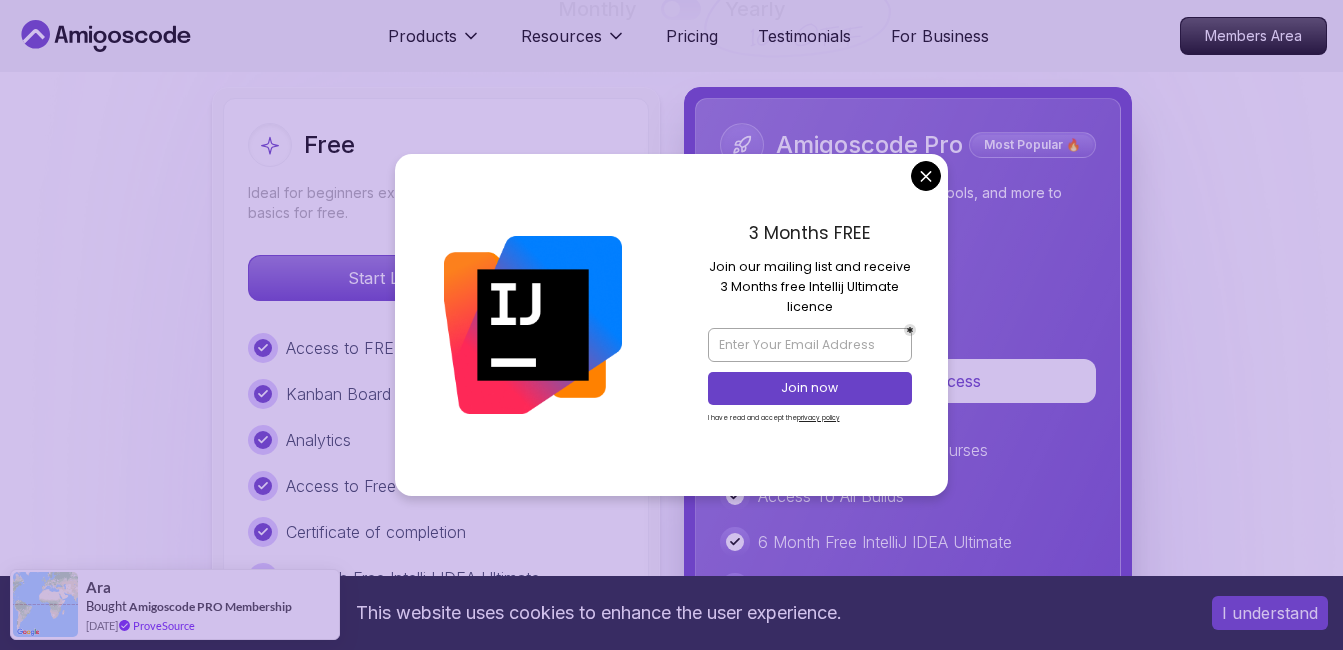 click on "This website uses cookies to enhance the user experience. I understand Products Resources Pricing Testimonials For Business Members Area Products Resources Pricing Testimonials For Business Members Area Jogh Long Spring Developer Advocate "Amigoscode Does a pretty good job, and consistently too, covering Spring and for that, I'm very Appreciative" The One-Stop Platform for   Developers Get unlimited access to coding   courses ,   Quizzes ,   Builds  and   Tools . Start your journey or level up your career with Amigoscode [DATE]! Start for Free [URL][DOMAIN_NAME] OUR AMIGO STUDENTS WORK IN TOP COMPANIES Courses Builds Discover Amigoscode's Latest   Premium Courses! Get unlimited access to coding   courses ,   Quizzes ,   Builds  and   Tools . Start your journey or level up your career with Amigoscode [DATE]! Browse all  courses Advanced Spring Boot Pro Dive deep into Spring Boot with our advanced course, designed to take your skills from intermediate to expert level. NEW Spring Boot for Beginners" at bounding box center (671, 1591) 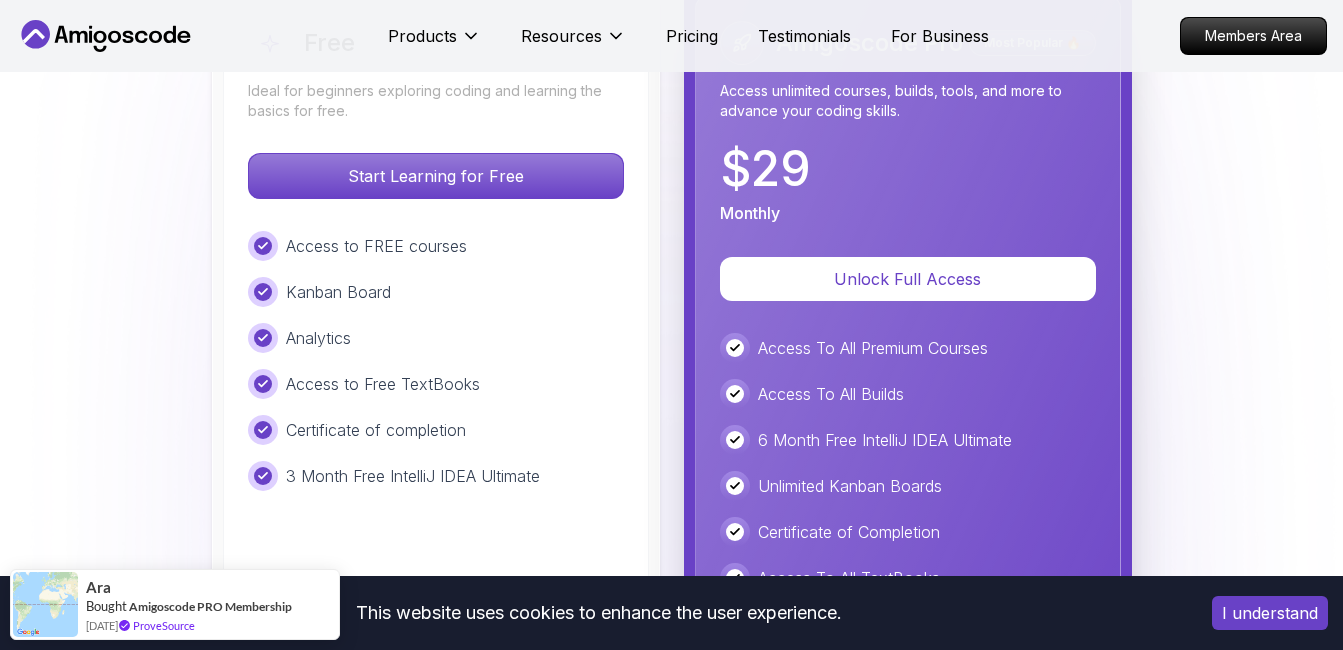 scroll, scrollTop: 4758, scrollLeft: 0, axis: vertical 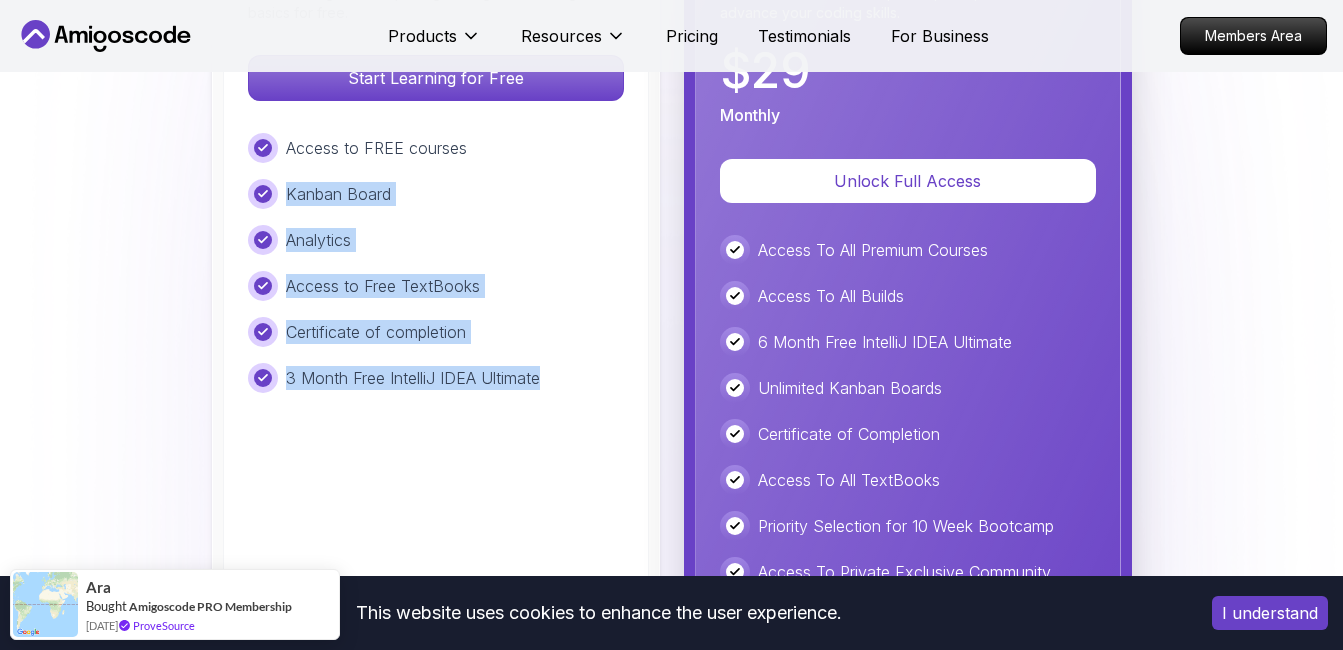 drag, startPoint x: 643, startPoint y: 377, endPoint x: 281, endPoint y: 167, distance: 418.5021 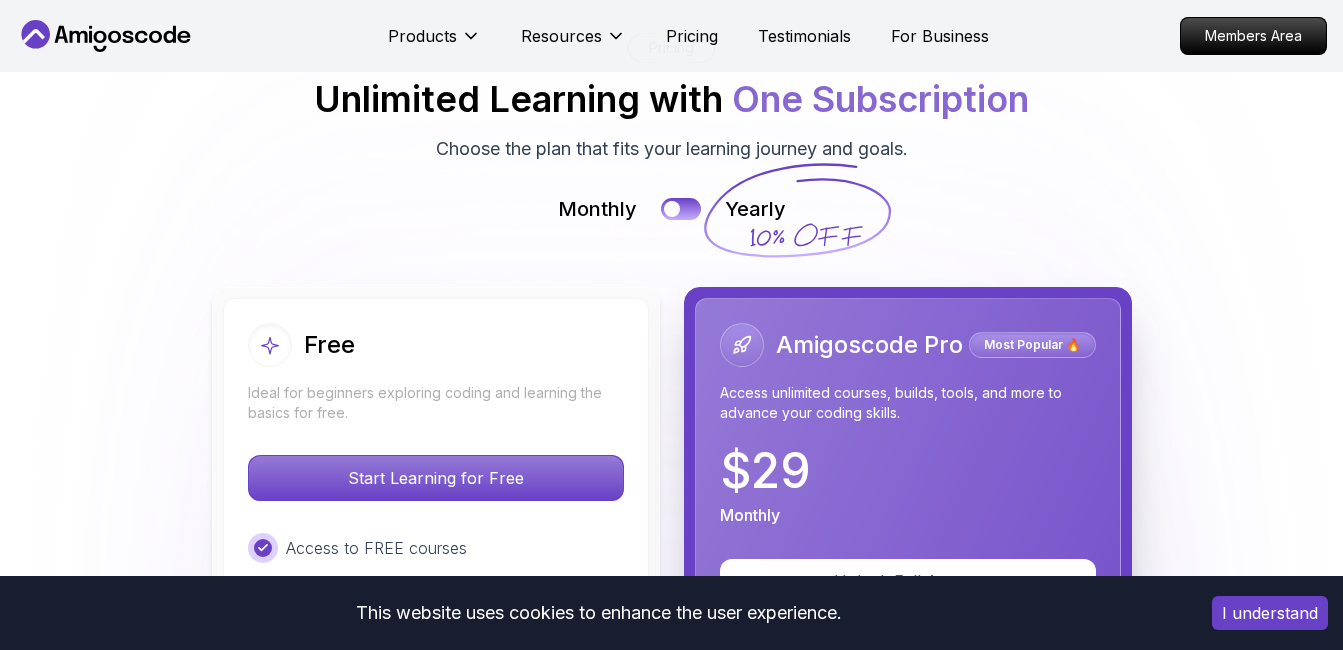 scroll, scrollTop: 4558, scrollLeft: 0, axis: vertical 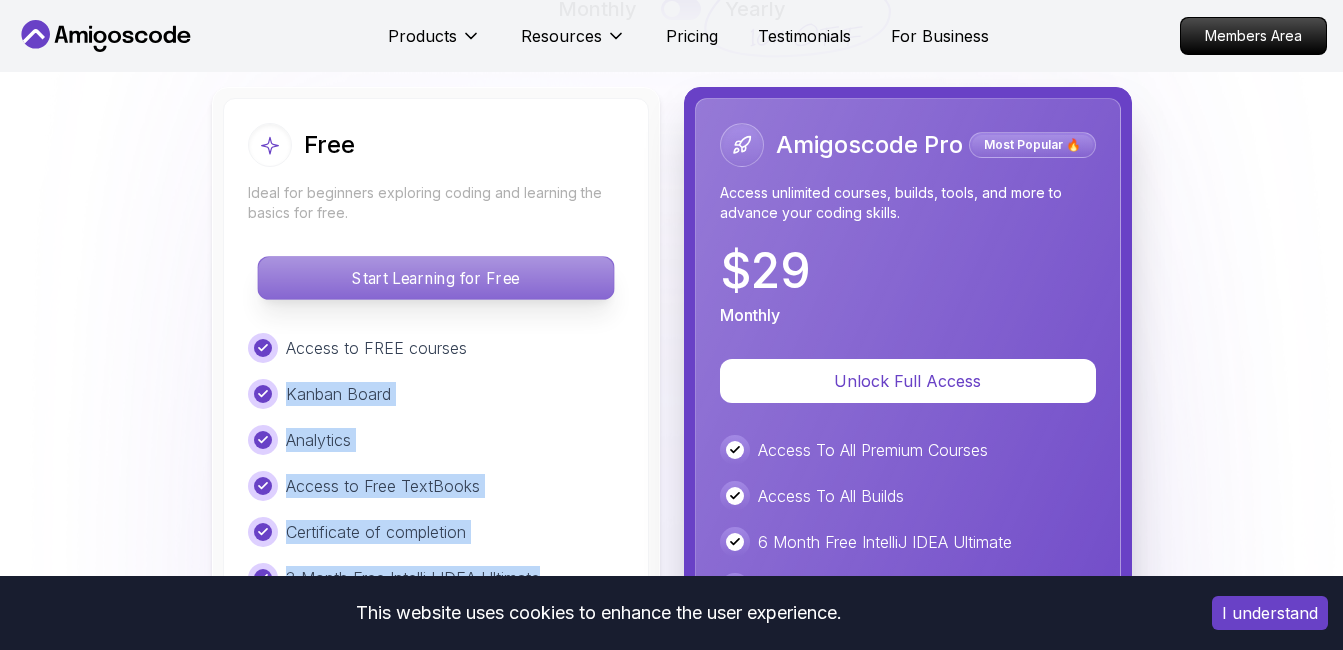 click on "Start Learning for Free" at bounding box center (435, 278) 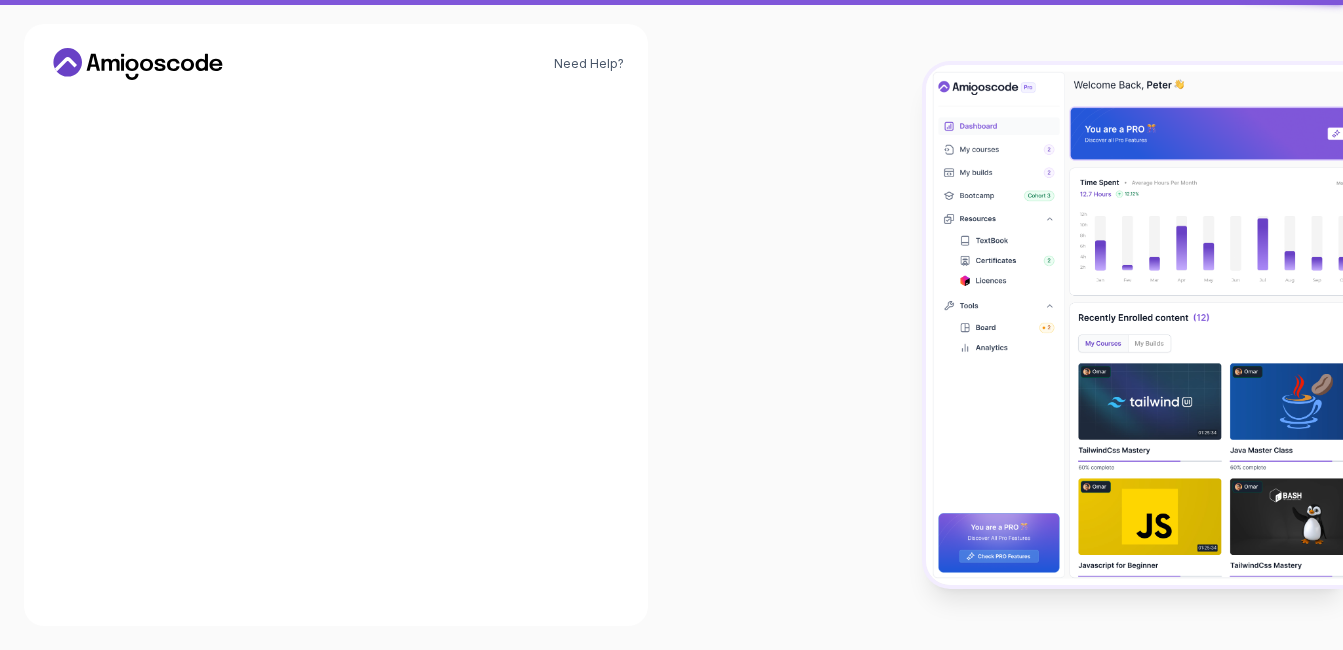 scroll, scrollTop: 0, scrollLeft: 0, axis: both 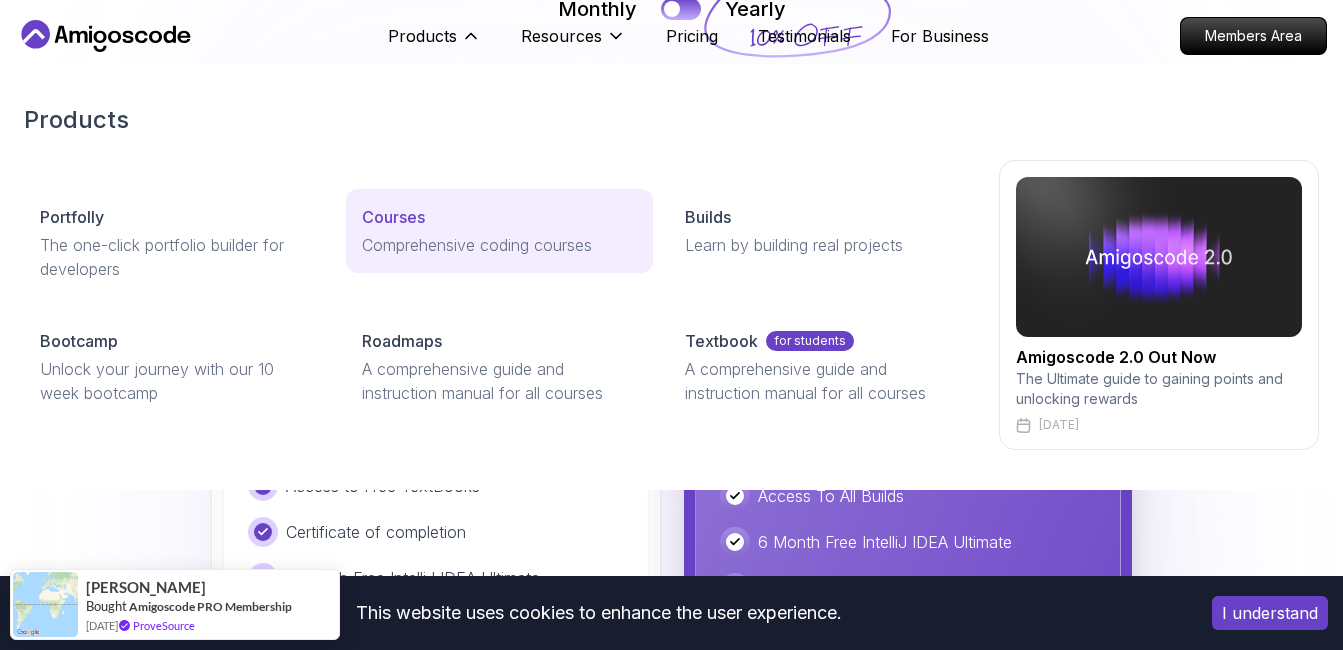click on "Courses" at bounding box center [393, 217] 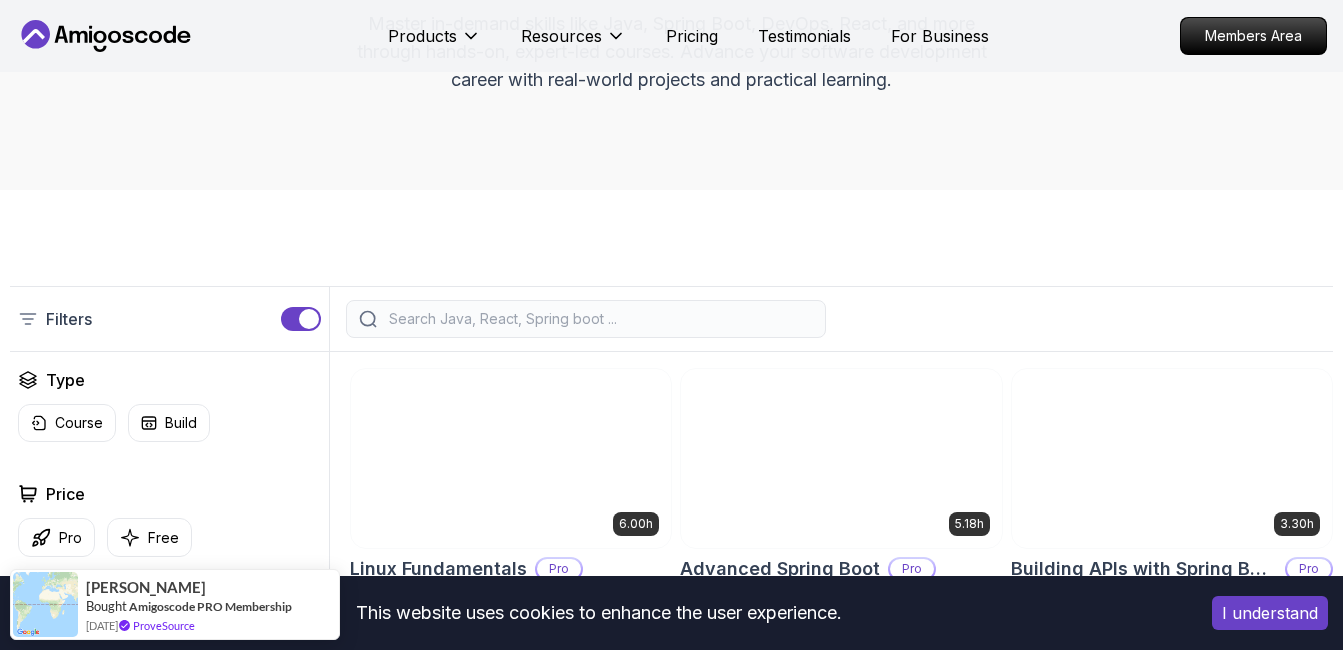 scroll, scrollTop: 500, scrollLeft: 0, axis: vertical 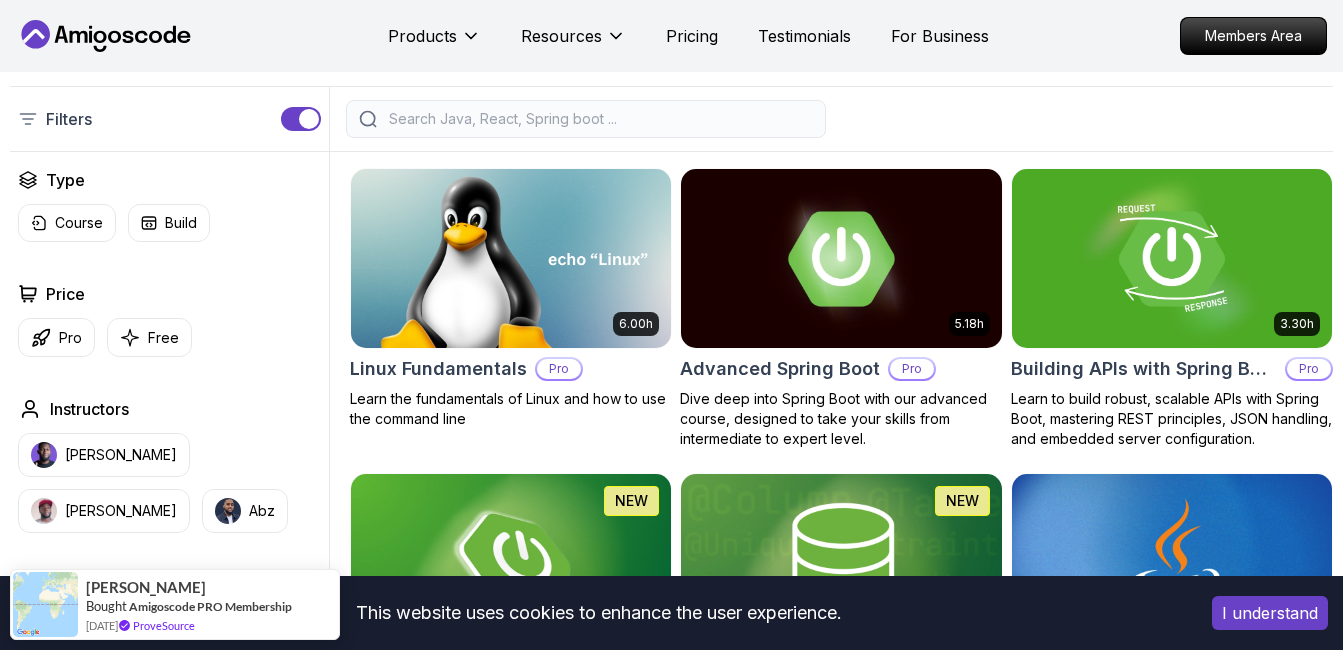 click on "Type Course Build Price Pro Free Instructors [PERSON_NAME] [PERSON_NAME] Duration 0-1 Hour 1-3 Hours +3 Hours Track Front End Back End Dev Ops Full Stack Level Junior Mid-level Senior" at bounding box center [169, 546] 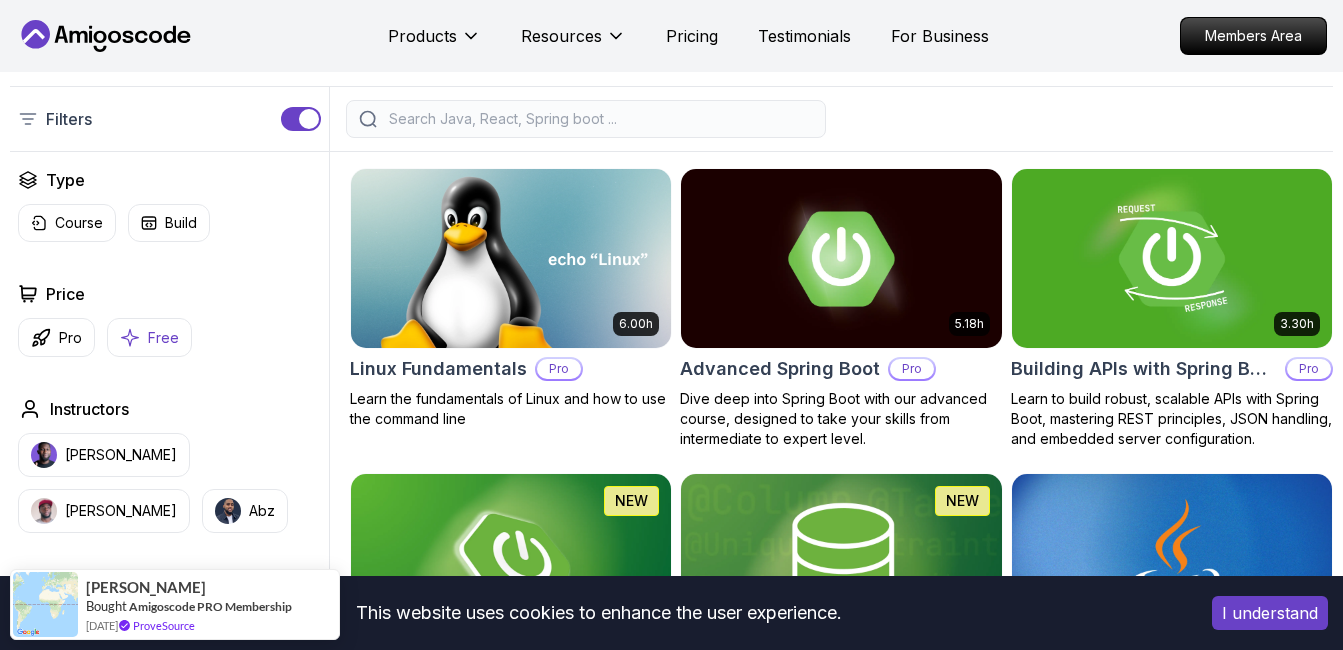 click on "Free" at bounding box center [149, 337] 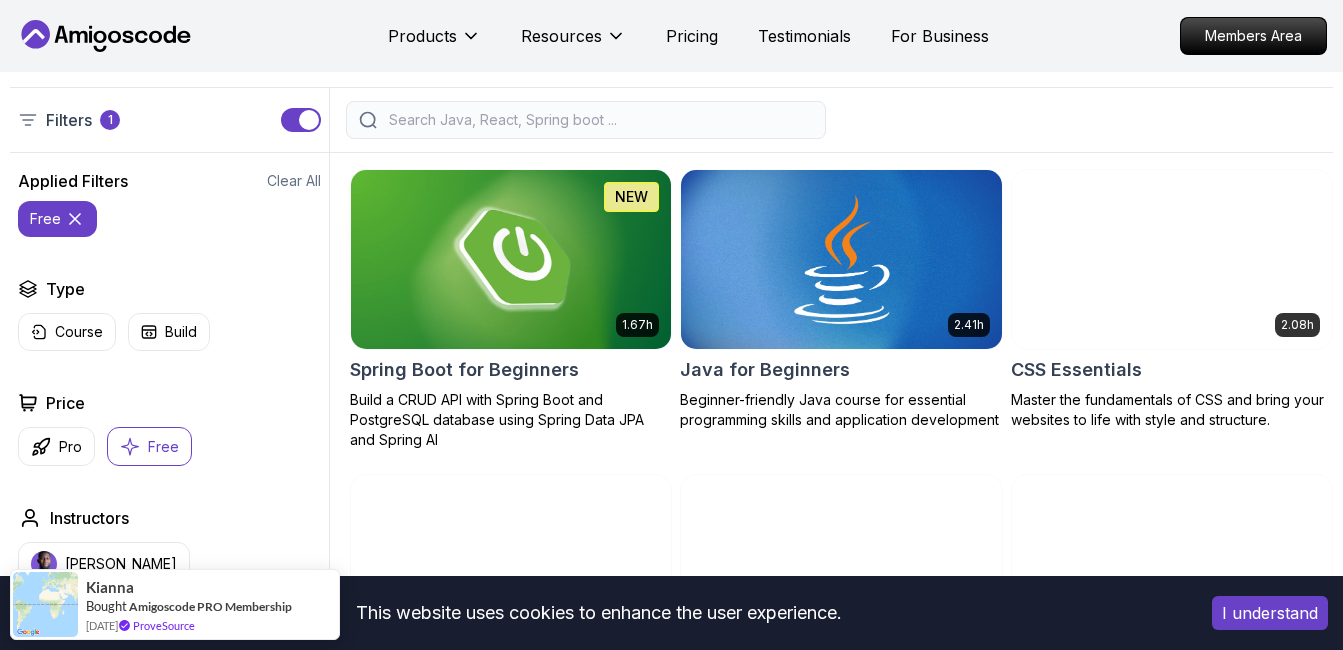 scroll, scrollTop: 500, scrollLeft: 0, axis: vertical 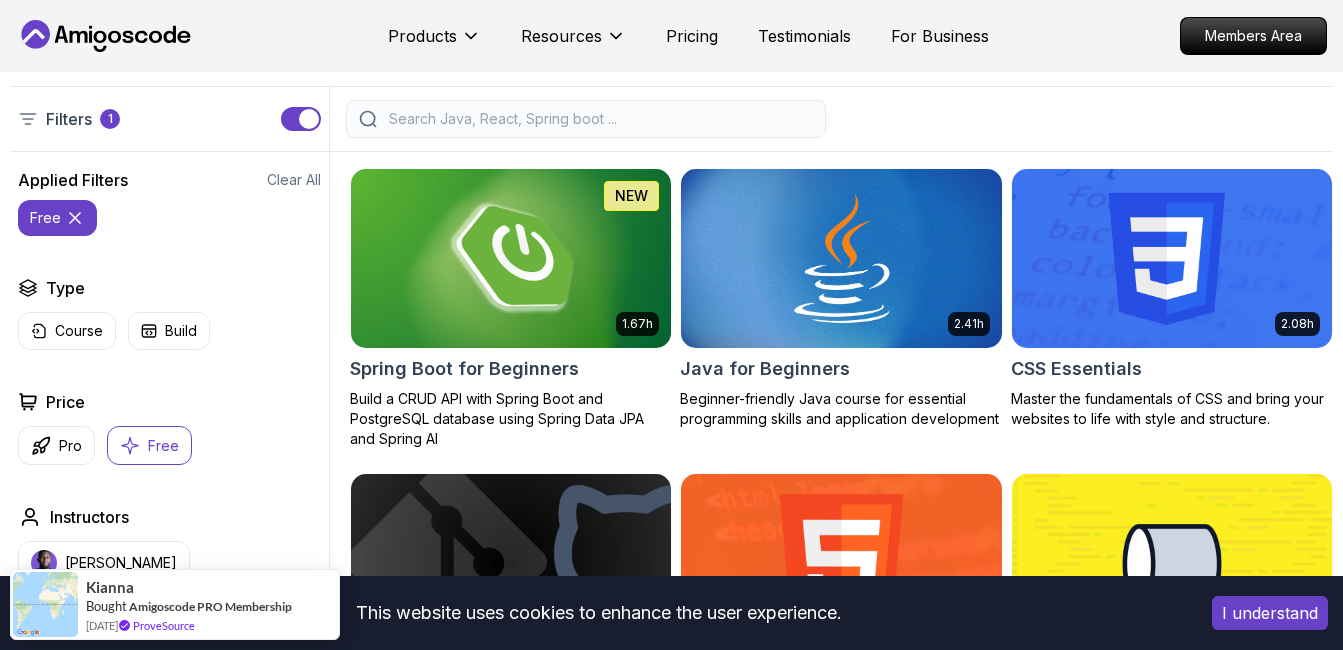 click at bounding box center (511, 259) 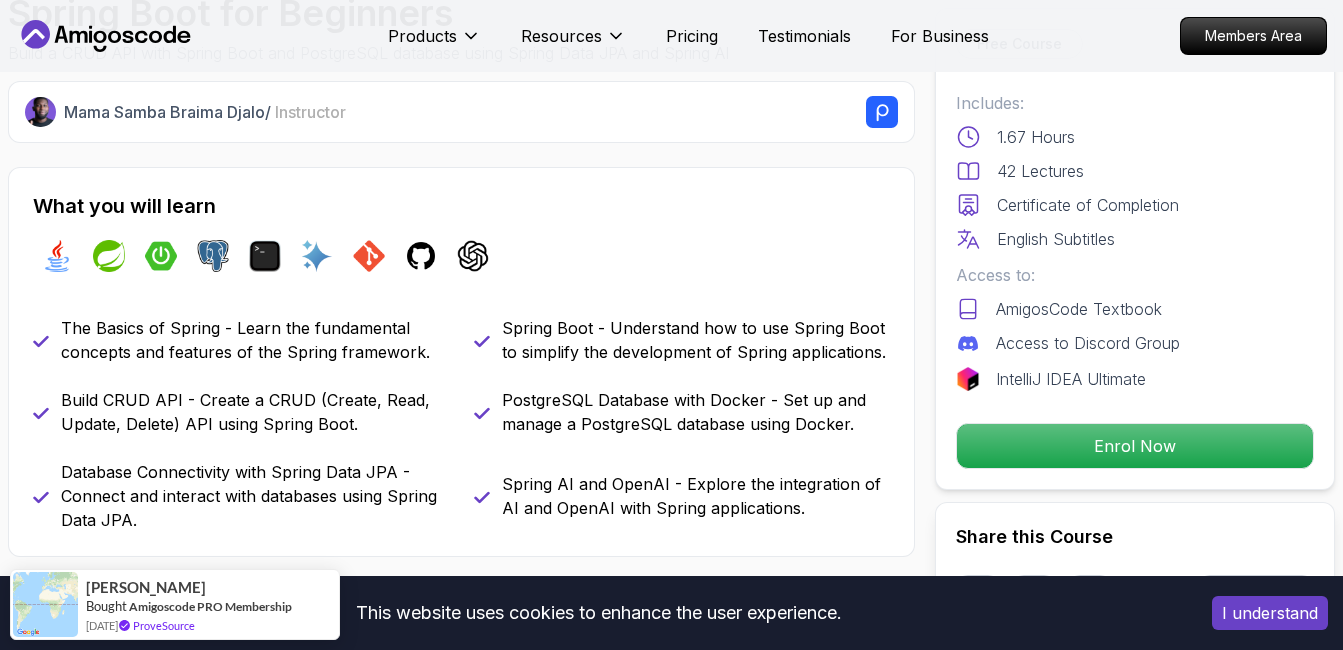 scroll, scrollTop: 700, scrollLeft: 0, axis: vertical 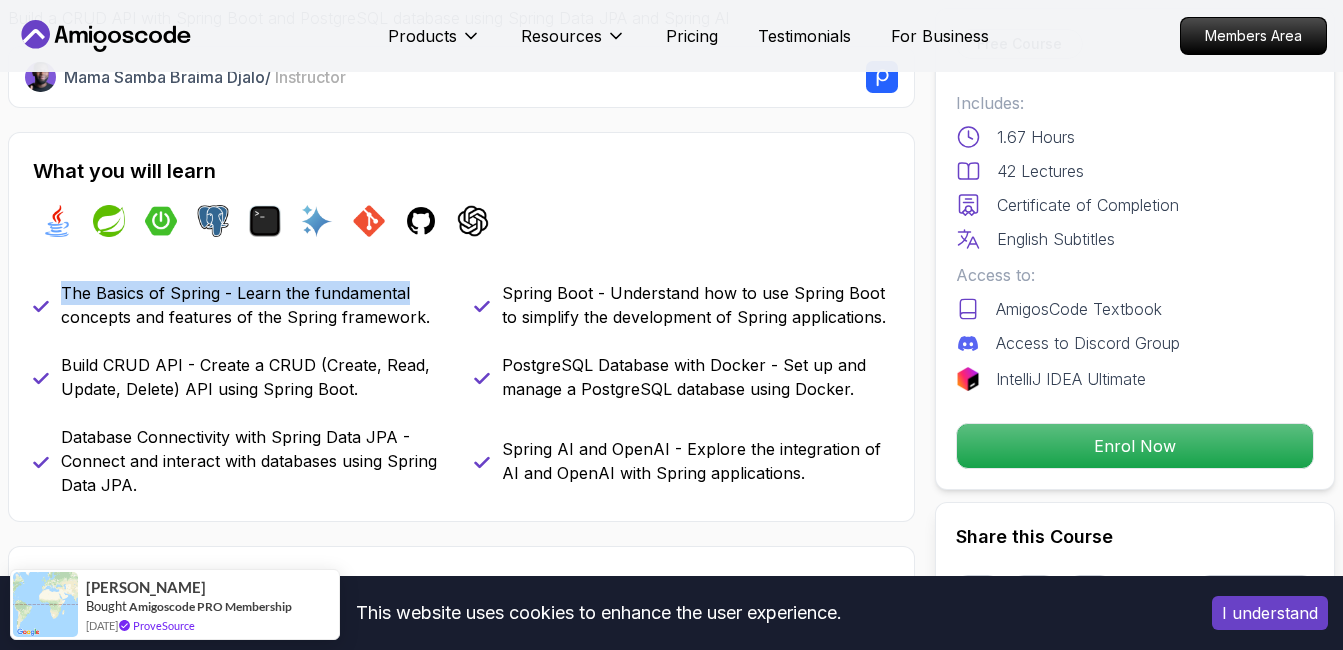 drag, startPoint x: 0, startPoint y: 254, endPoint x: 425, endPoint y: 304, distance: 427.93106 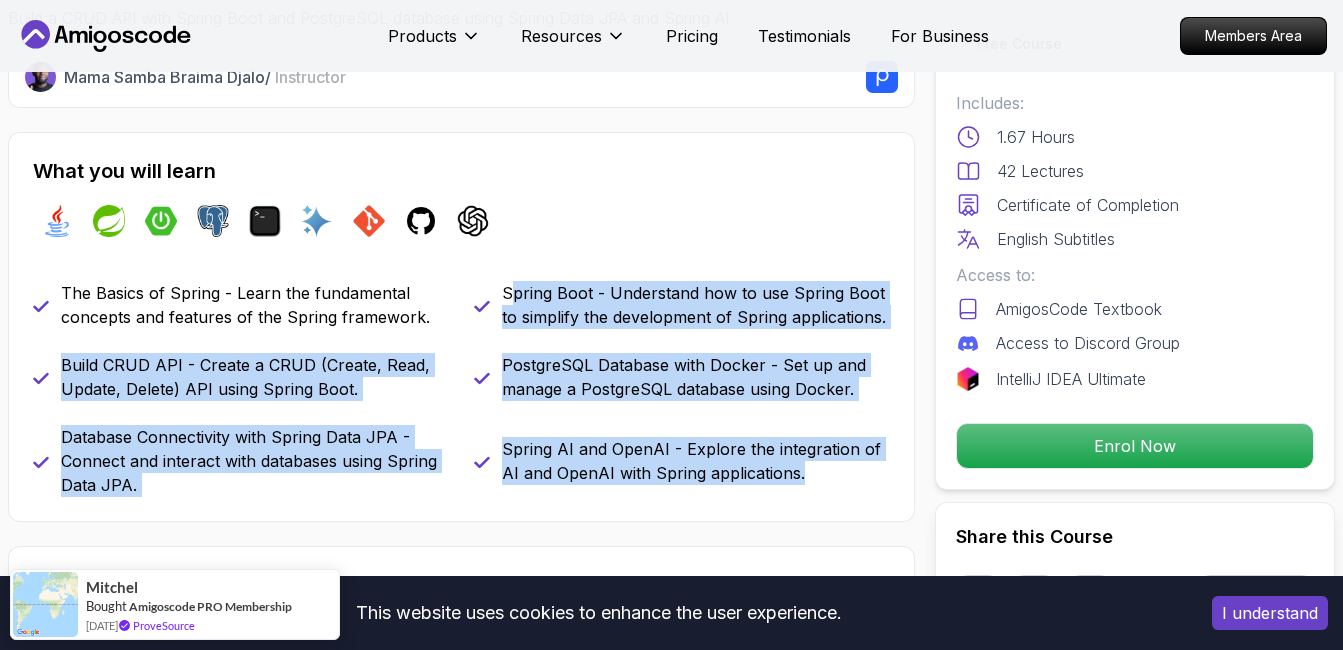 drag, startPoint x: 801, startPoint y: 480, endPoint x: 516, endPoint y: 267, distance: 355.8005 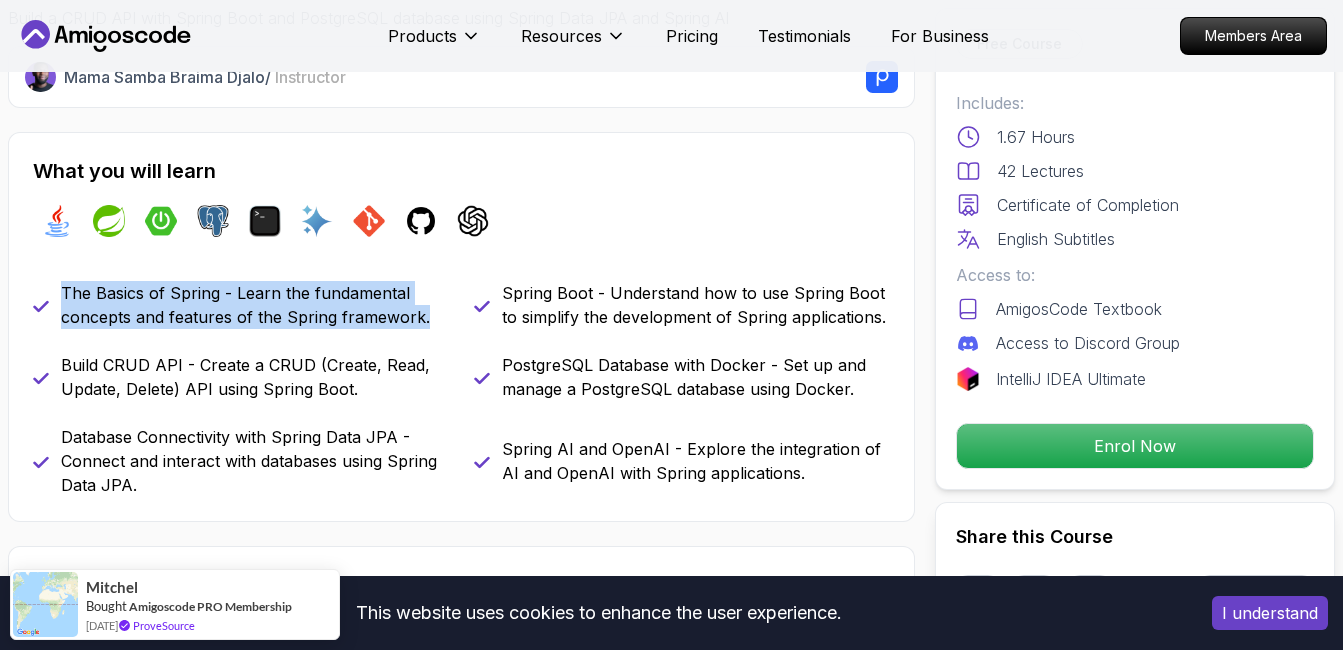 drag, startPoint x: 50, startPoint y: 284, endPoint x: 427, endPoint y: 312, distance: 378.03836 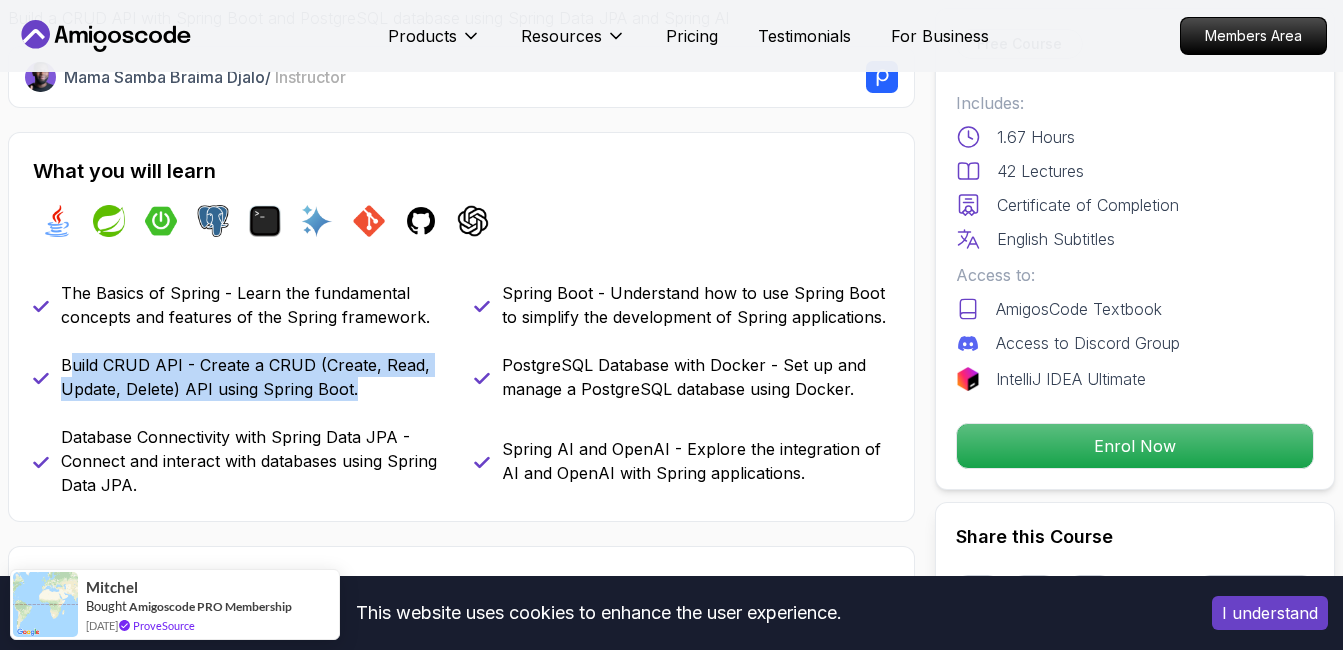 drag, startPoint x: 69, startPoint y: 360, endPoint x: 368, endPoint y: 391, distance: 300.60272 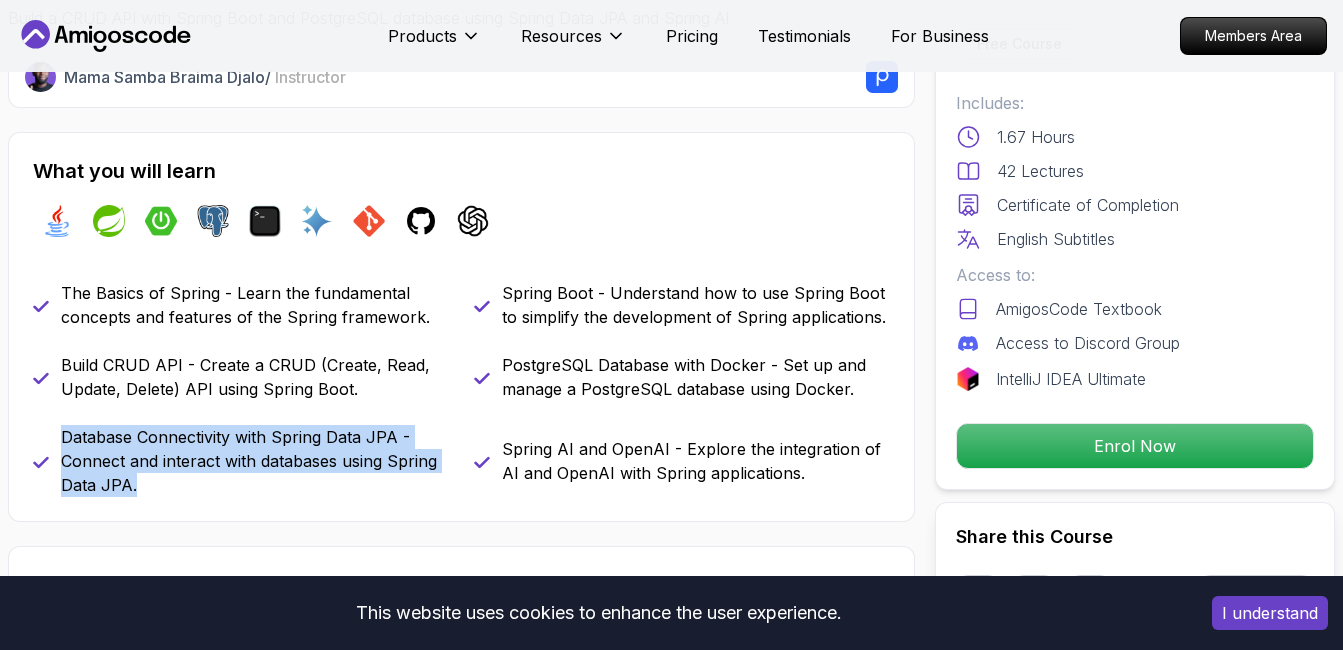 drag, startPoint x: 58, startPoint y: 437, endPoint x: 363, endPoint y: 501, distance: 311.64243 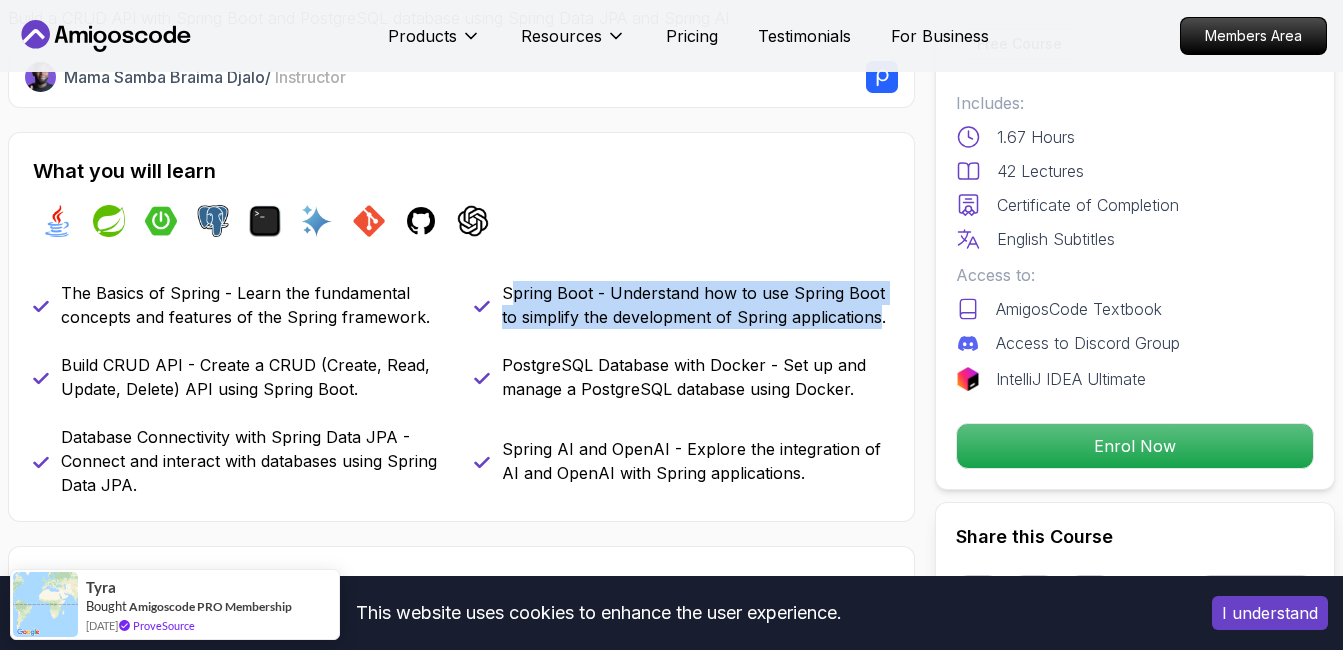 drag, startPoint x: 510, startPoint y: 280, endPoint x: 879, endPoint y: 324, distance: 371.61404 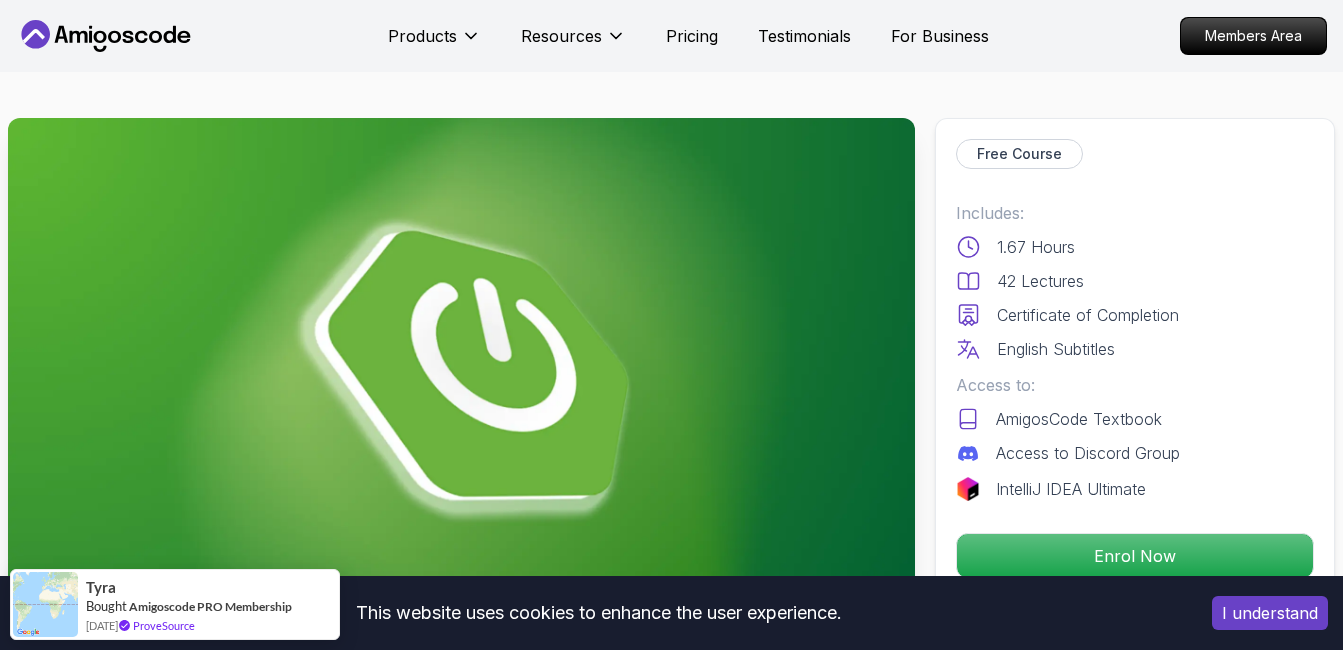 scroll, scrollTop: 0, scrollLeft: 0, axis: both 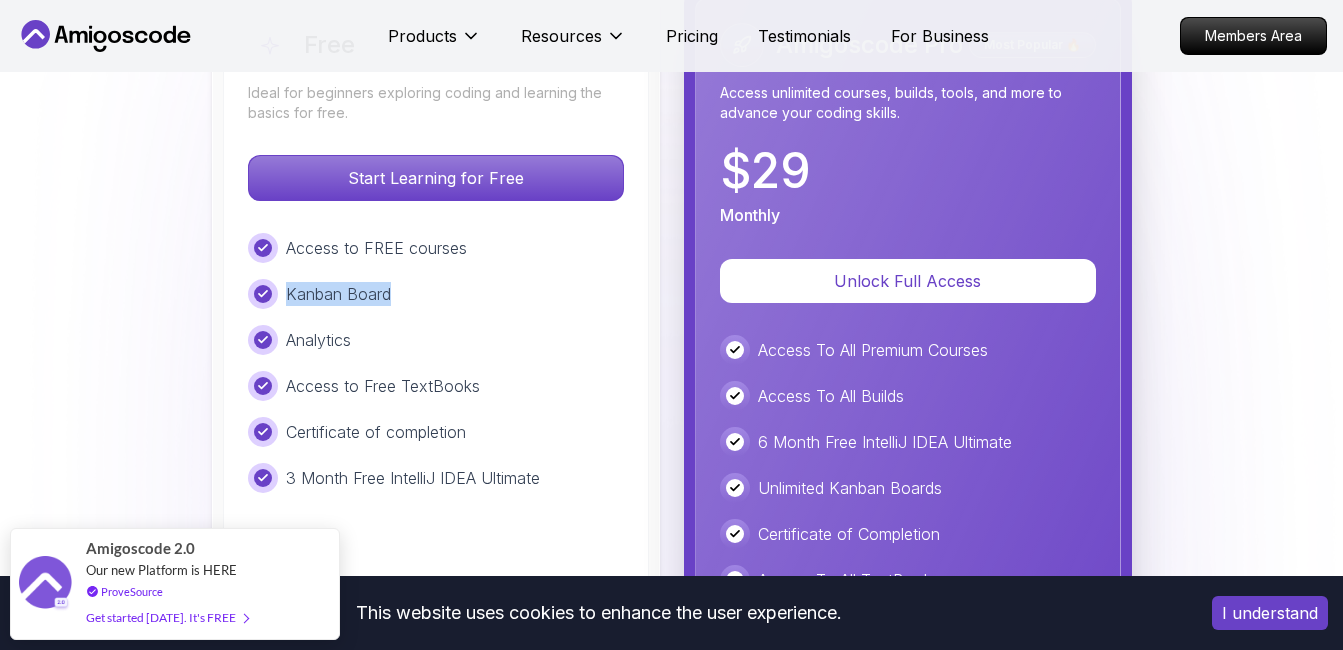 drag, startPoint x: 408, startPoint y: 308, endPoint x: 282, endPoint y: 307, distance: 126.00397 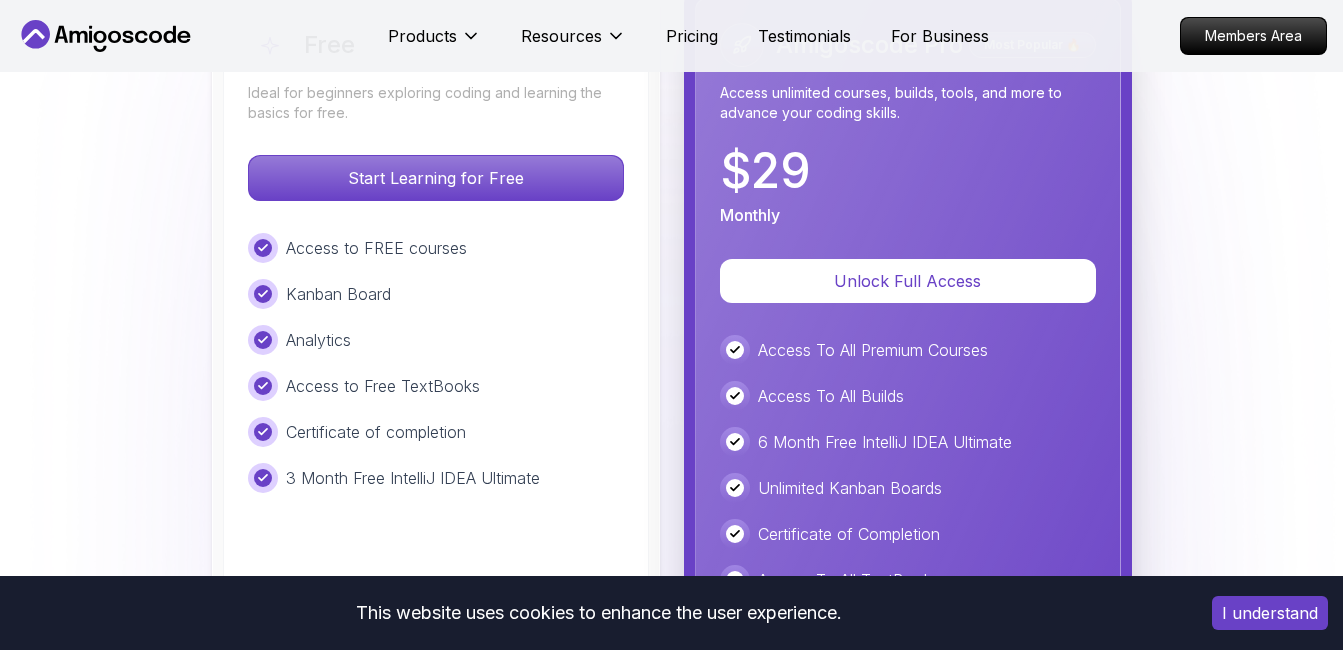 scroll, scrollTop: 4430, scrollLeft: 0, axis: vertical 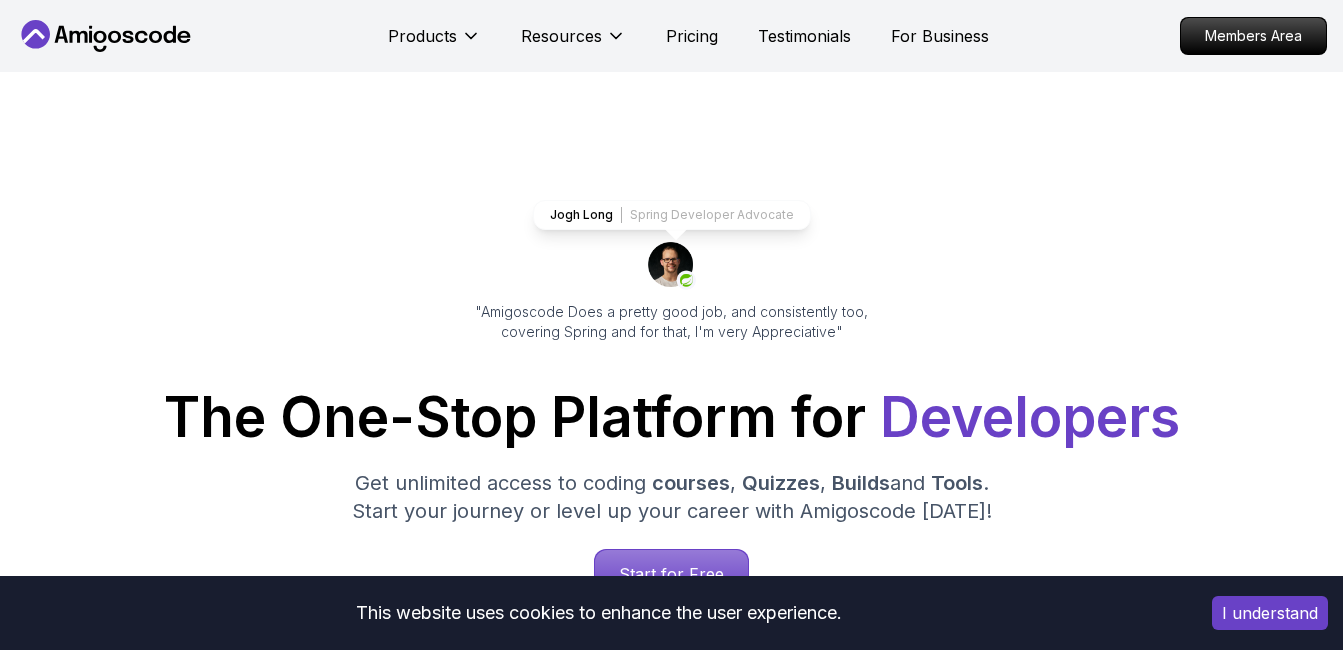 click at bounding box center [672, 266] 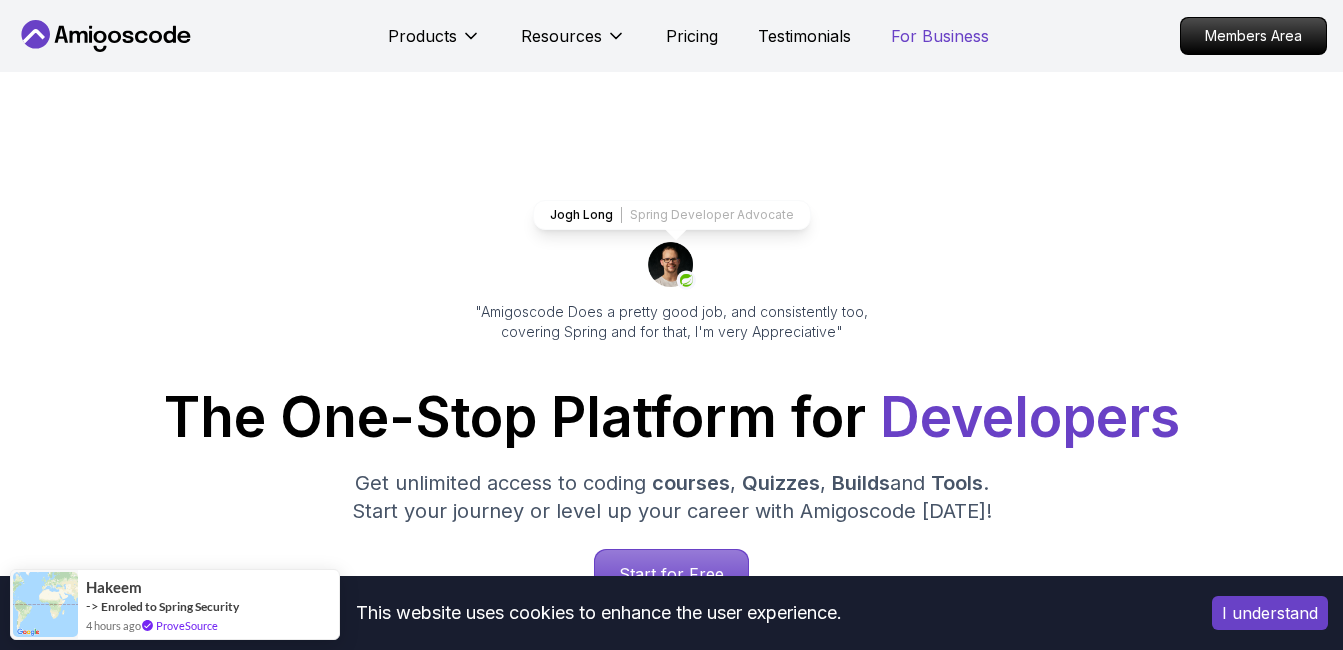 click on "For Business" at bounding box center [940, 36] 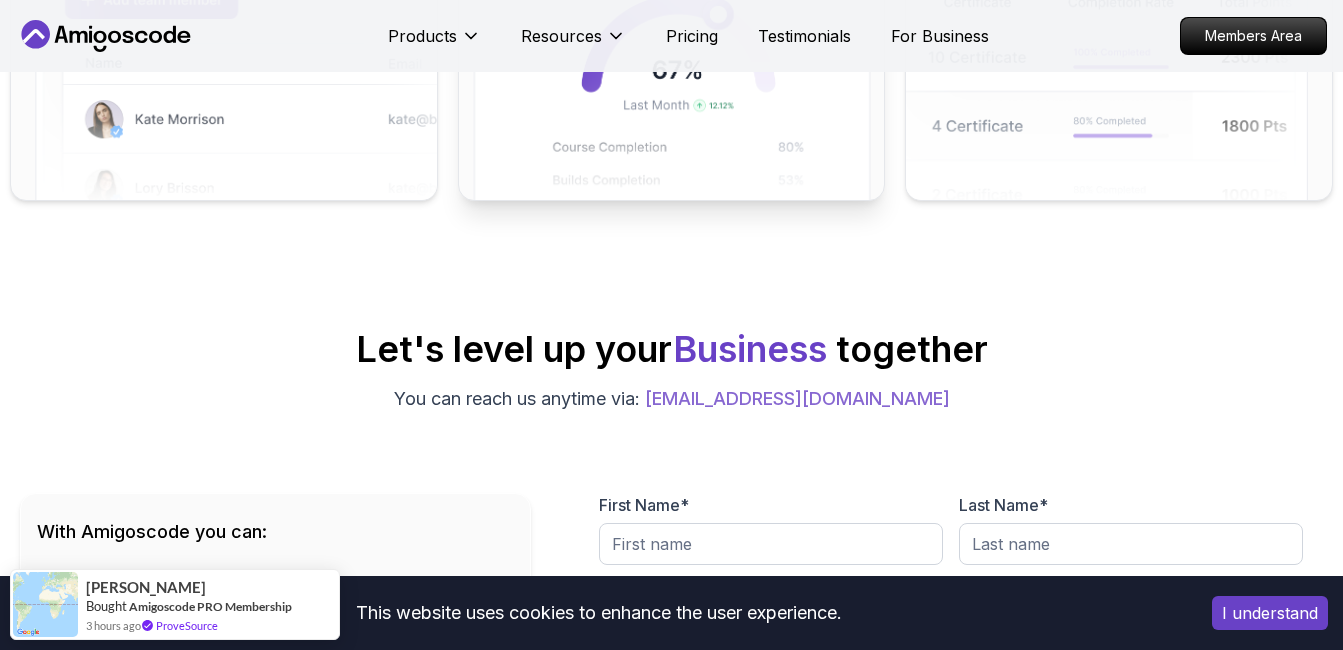 scroll, scrollTop: 800, scrollLeft: 0, axis: vertical 